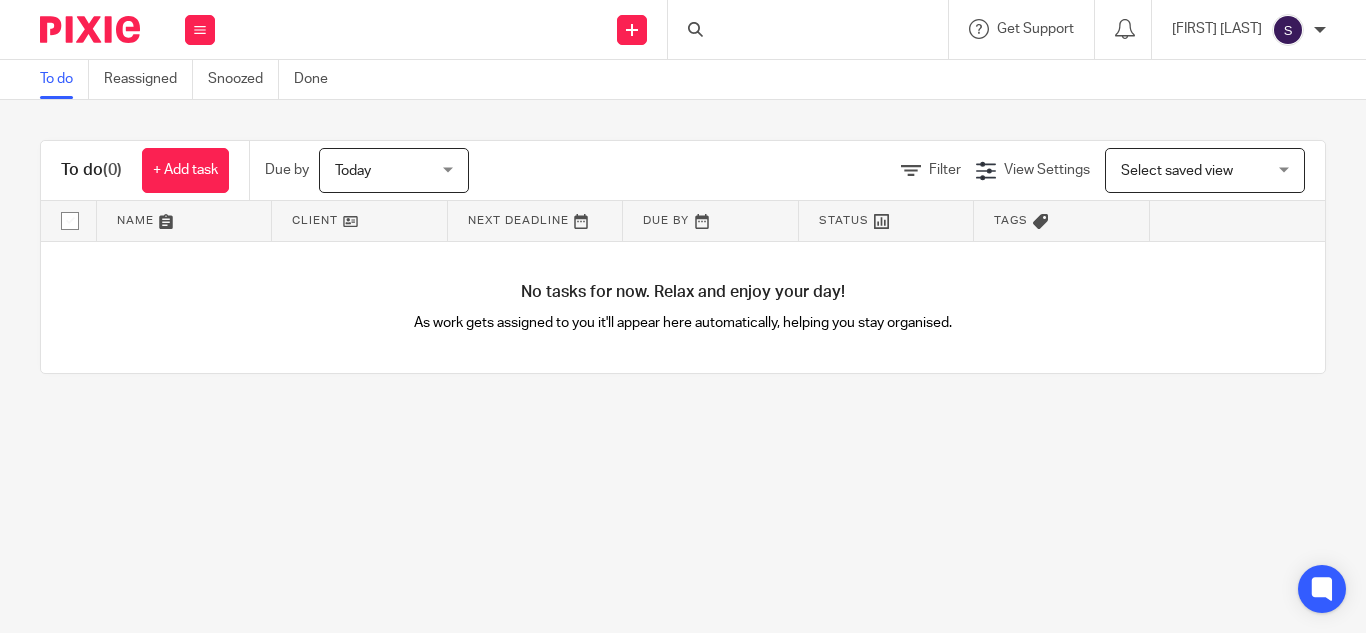 scroll, scrollTop: 0, scrollLeft: 0, axis: both 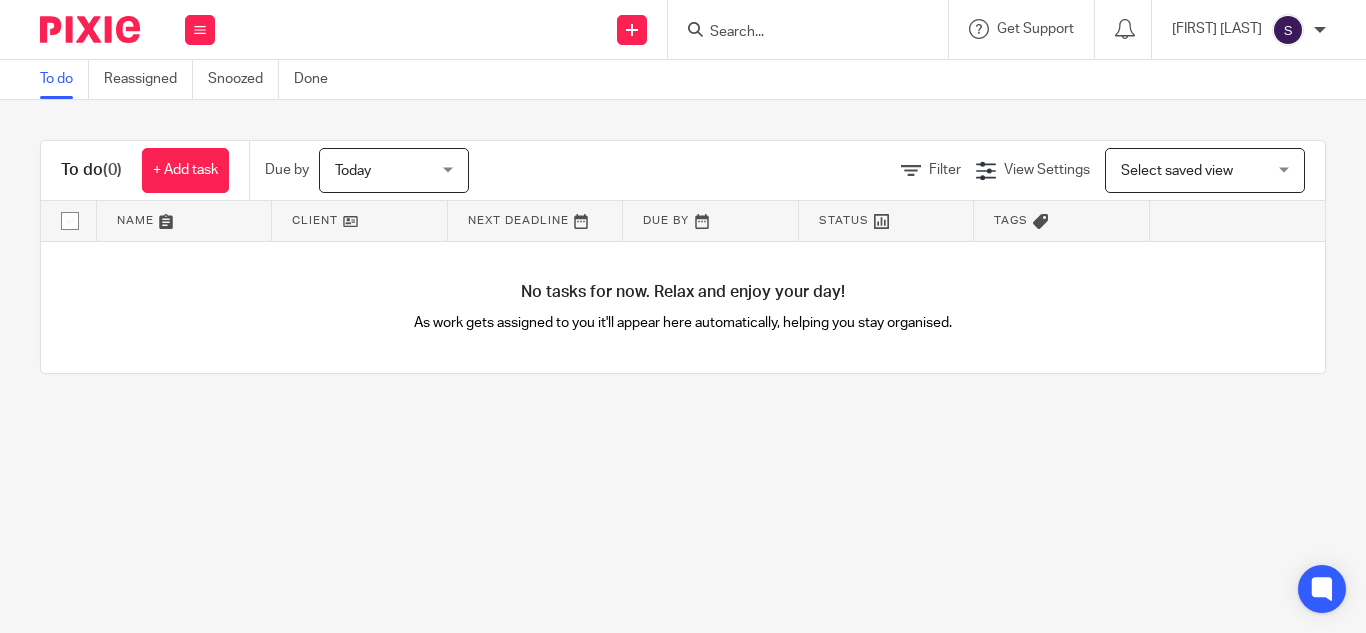click at bounding box center (798, 33) 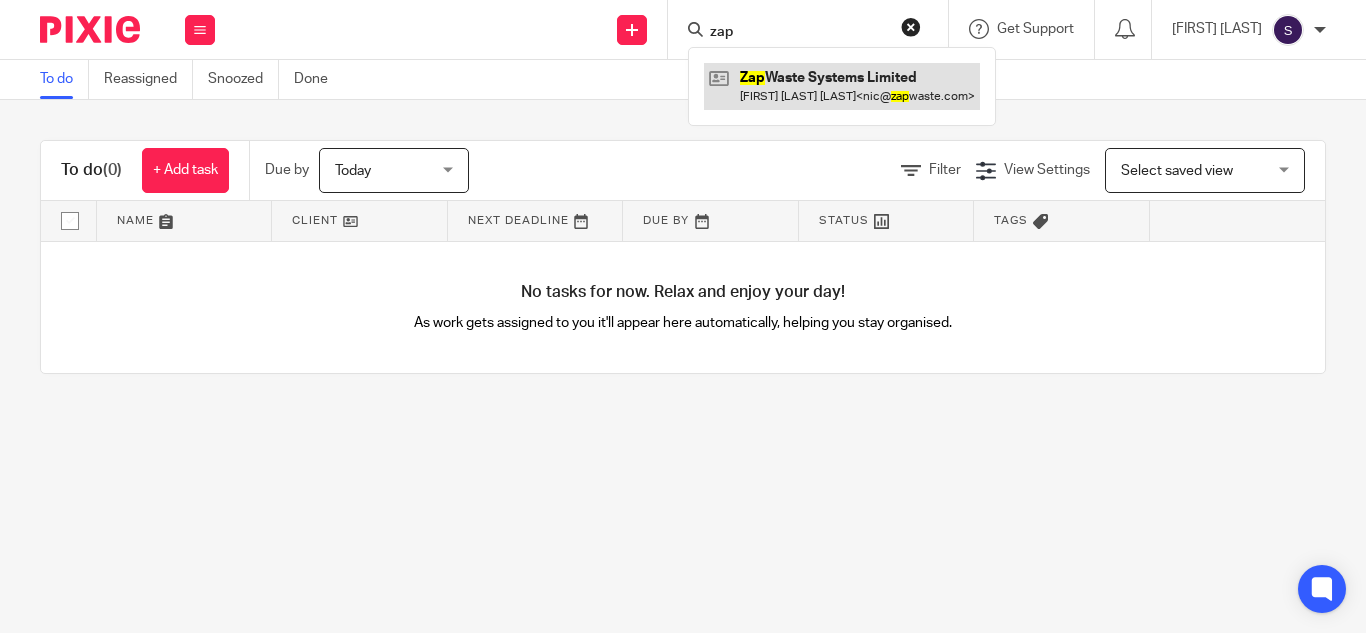 type on "zap" 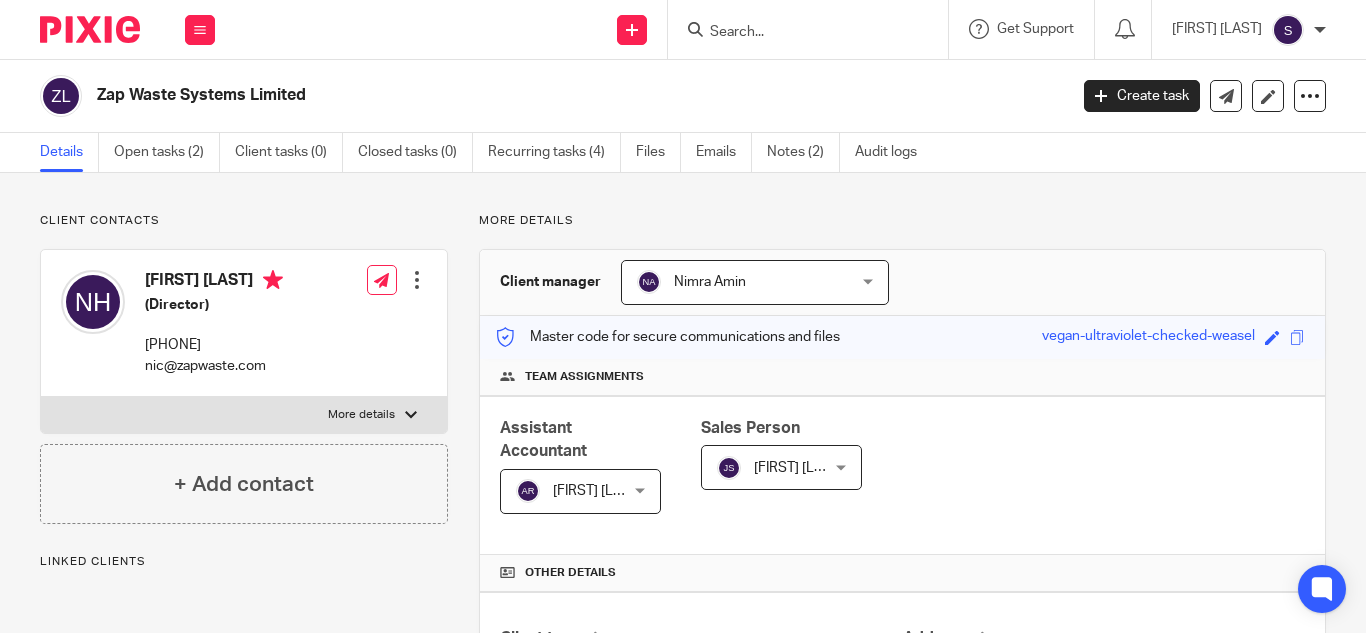 scroll, scrollTop: 0, scrollLeft: 0, axis: both 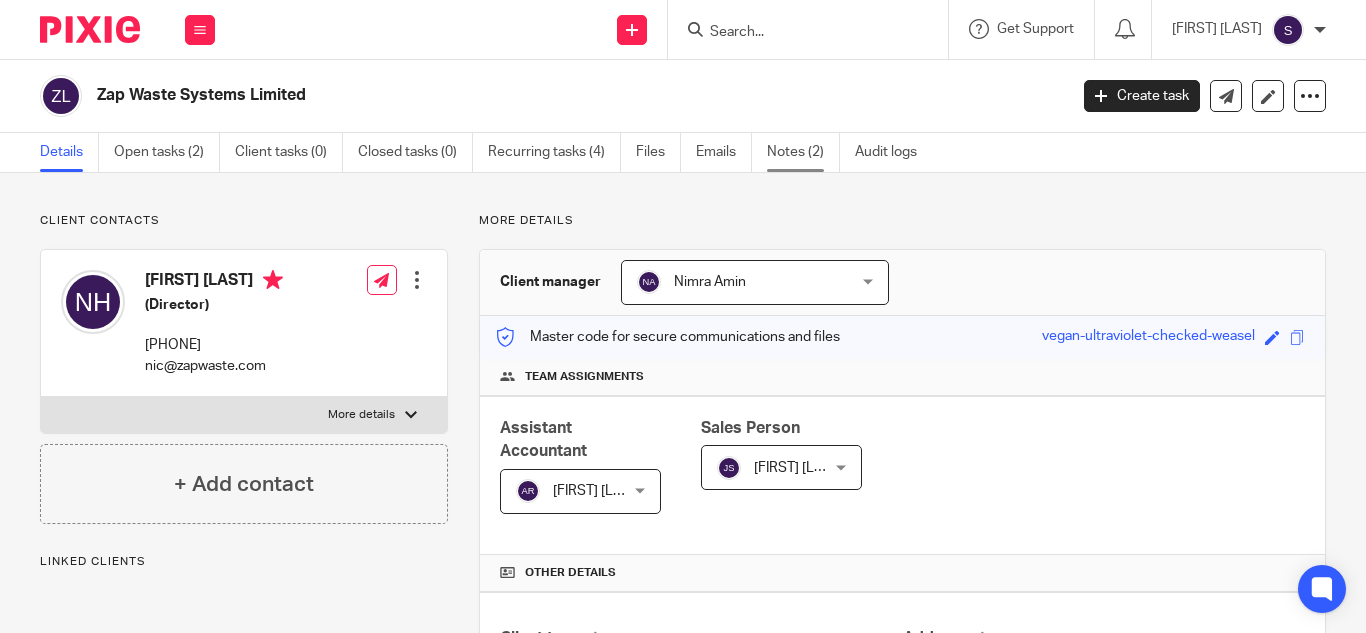 click on "Notes (2)" at bounding box center (803, 152) 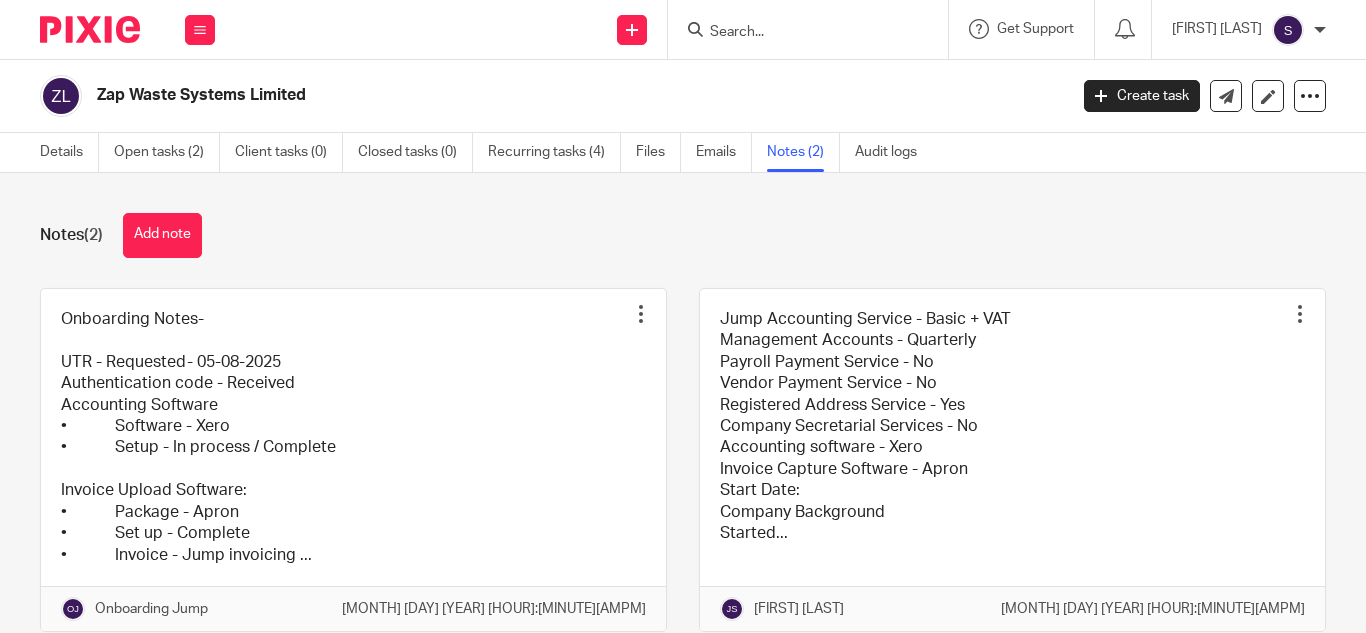 scroll, scrollTop: 0, scrollLeft: 0, axis: both 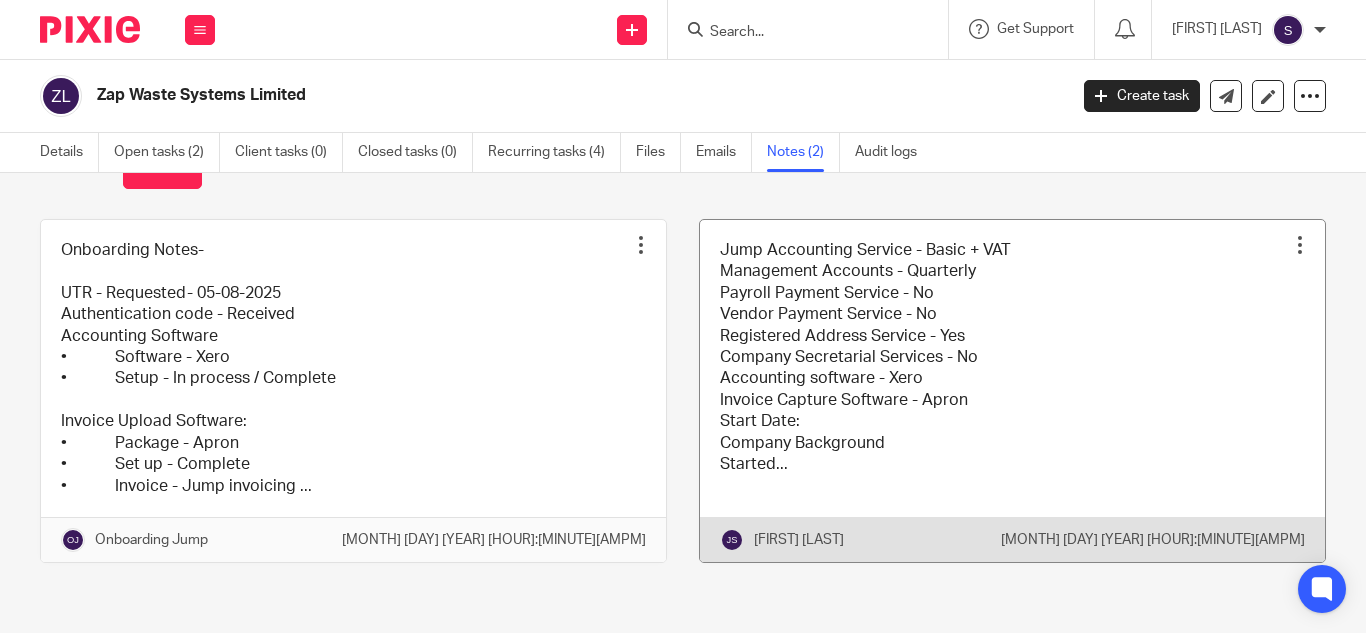 click at bounding box center [1012, 391] 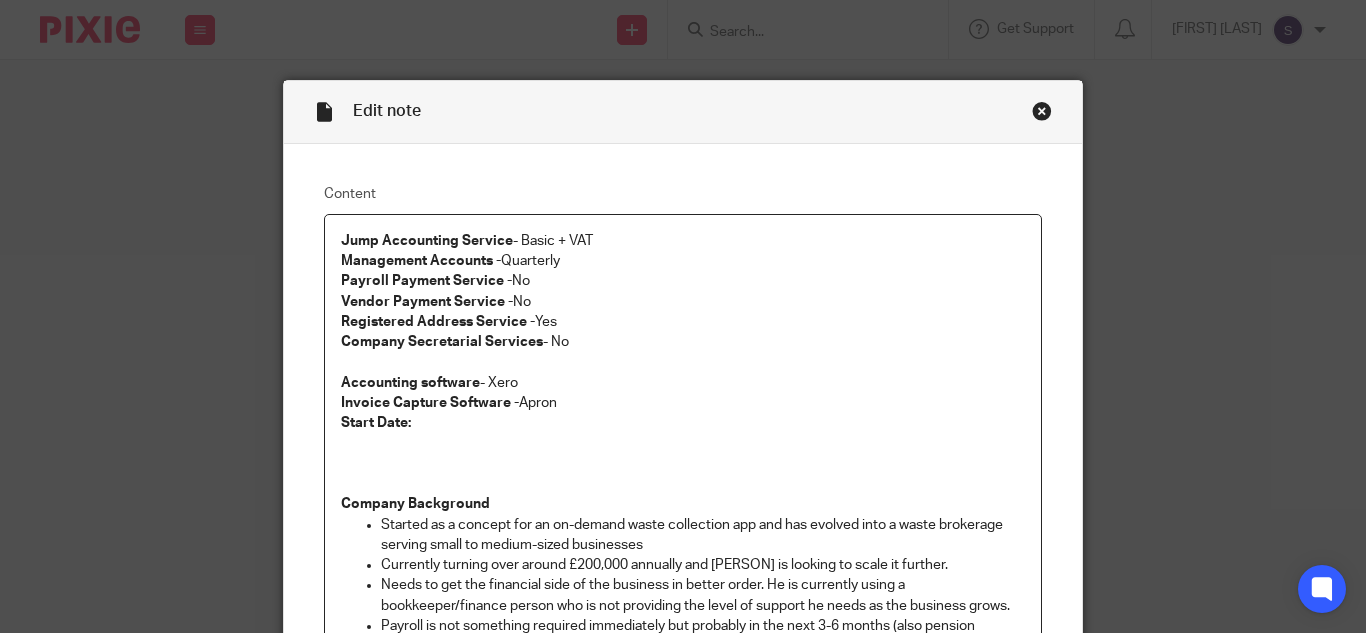 scroll, scrollTop: 0, scrollLeft: 0, axis: both 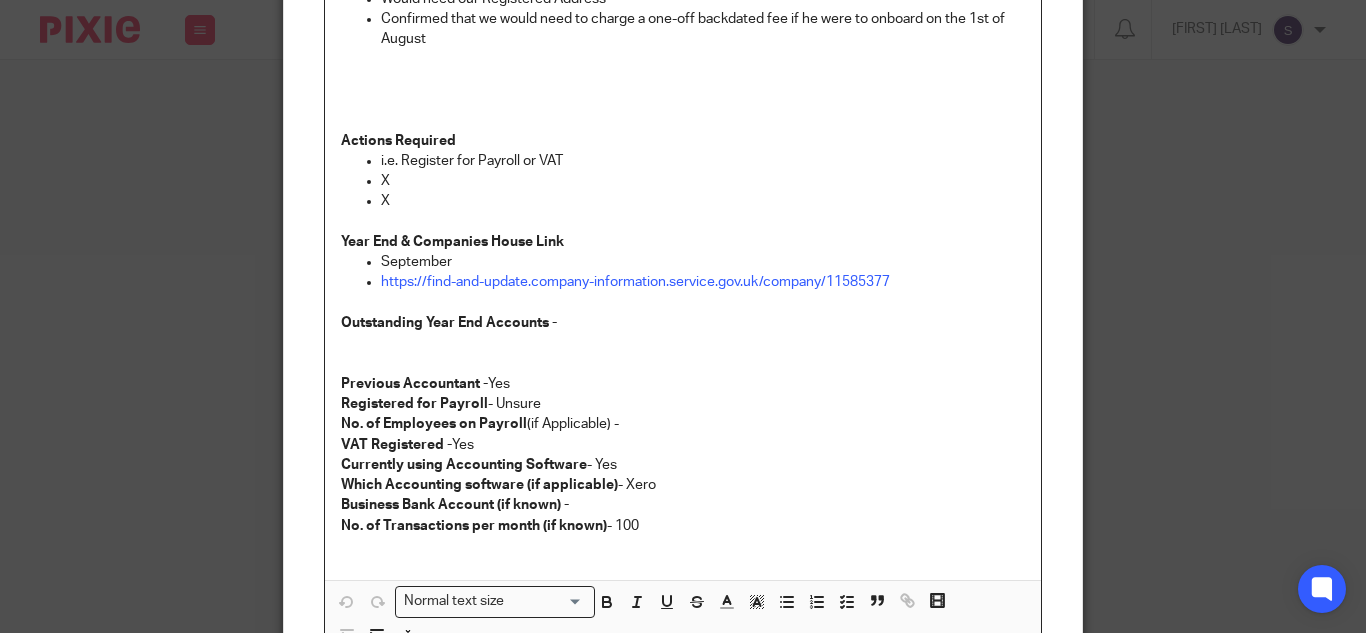 click on "Registered for Payroll  - Unsure" at bounding box center [683, 404] 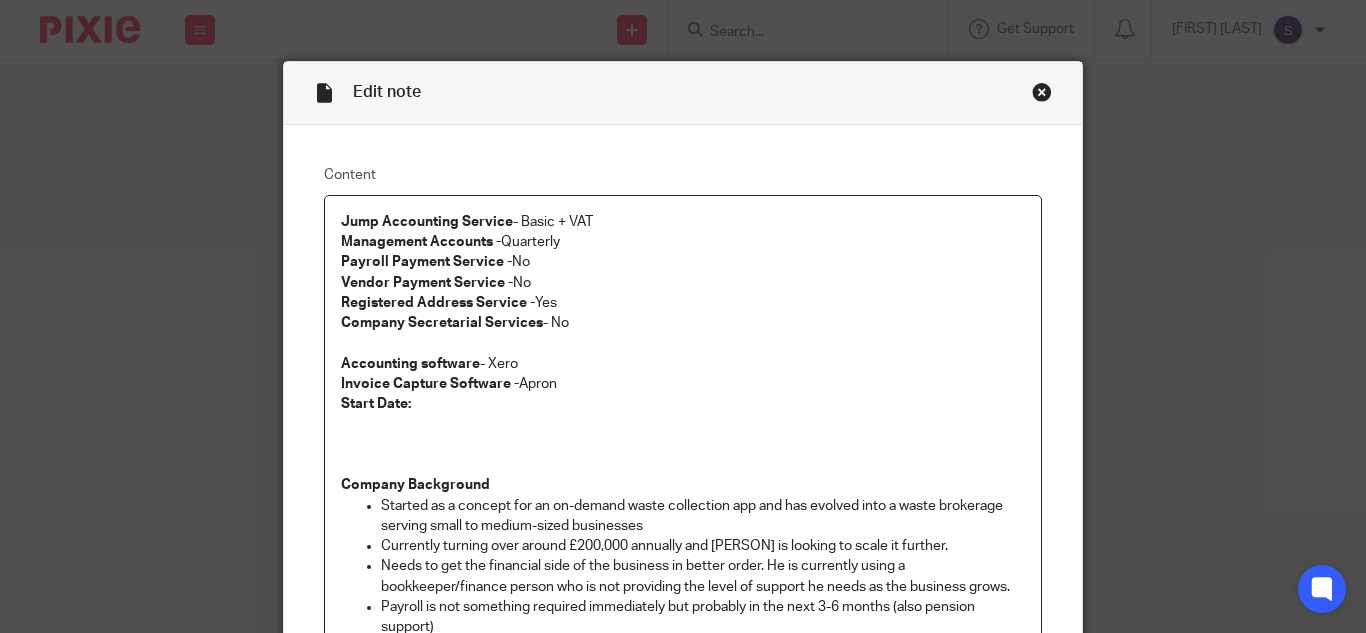 scroll, scrollTop: 14, scrollLeft: 0, axis: vertical 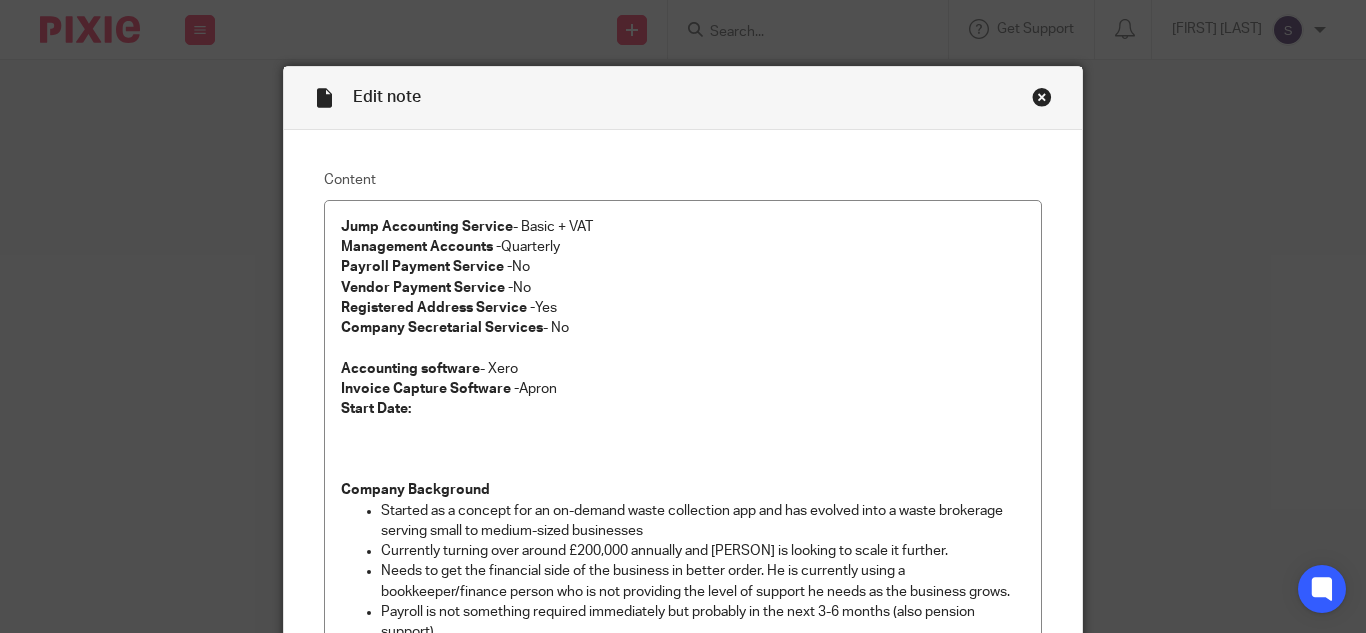 click at bounding box center [1042, 97] 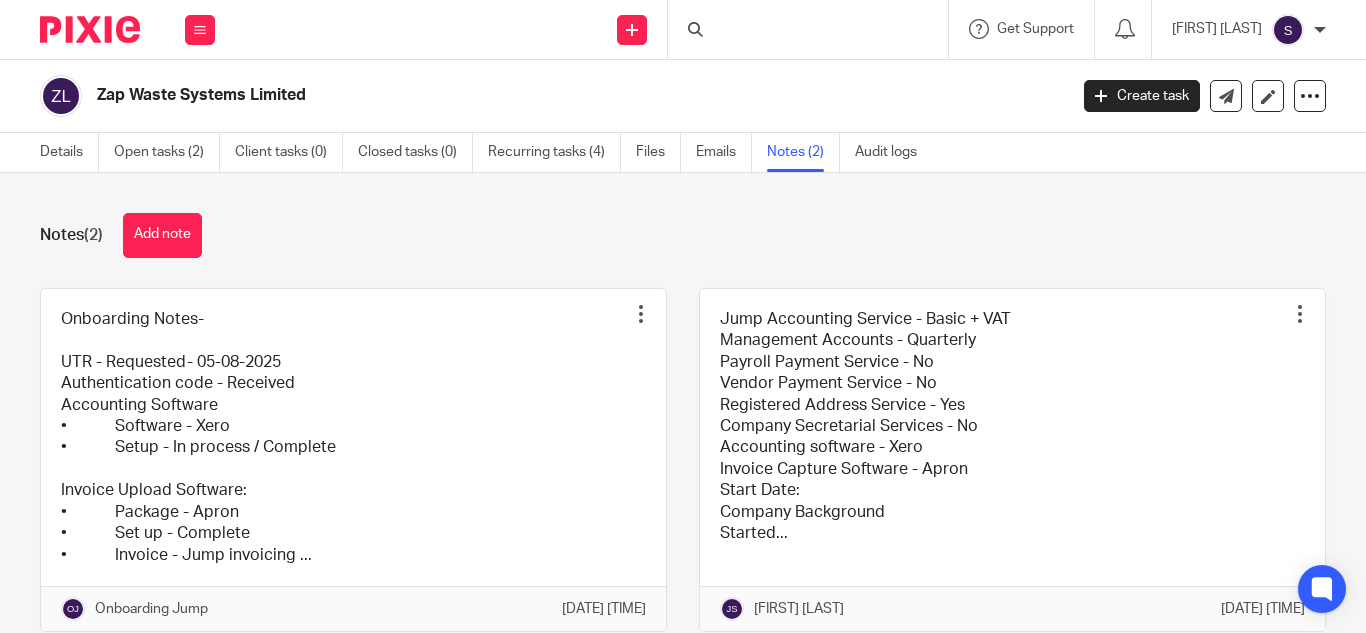 scroll, scrollTop: 0, scrollLeft: 0, axis: both 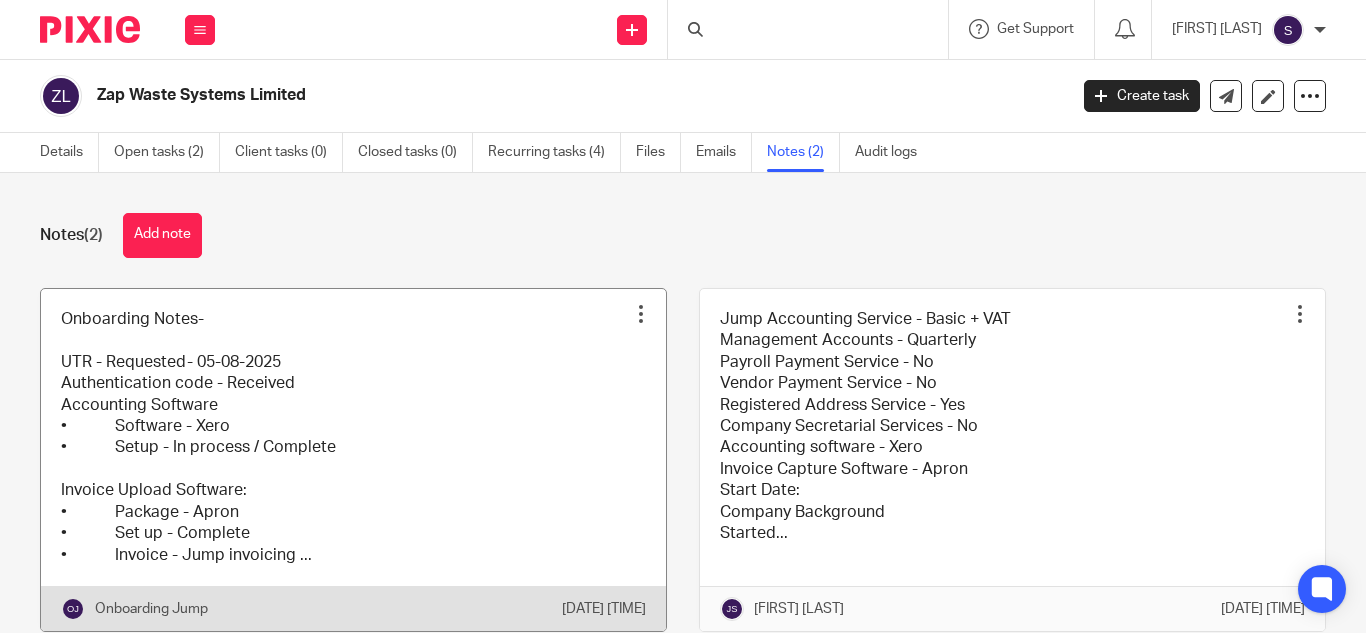 drag, startPoint x: 0, startPoint y: 0, endPoint x: 368, endPoint y: 420, distance: 558.41205 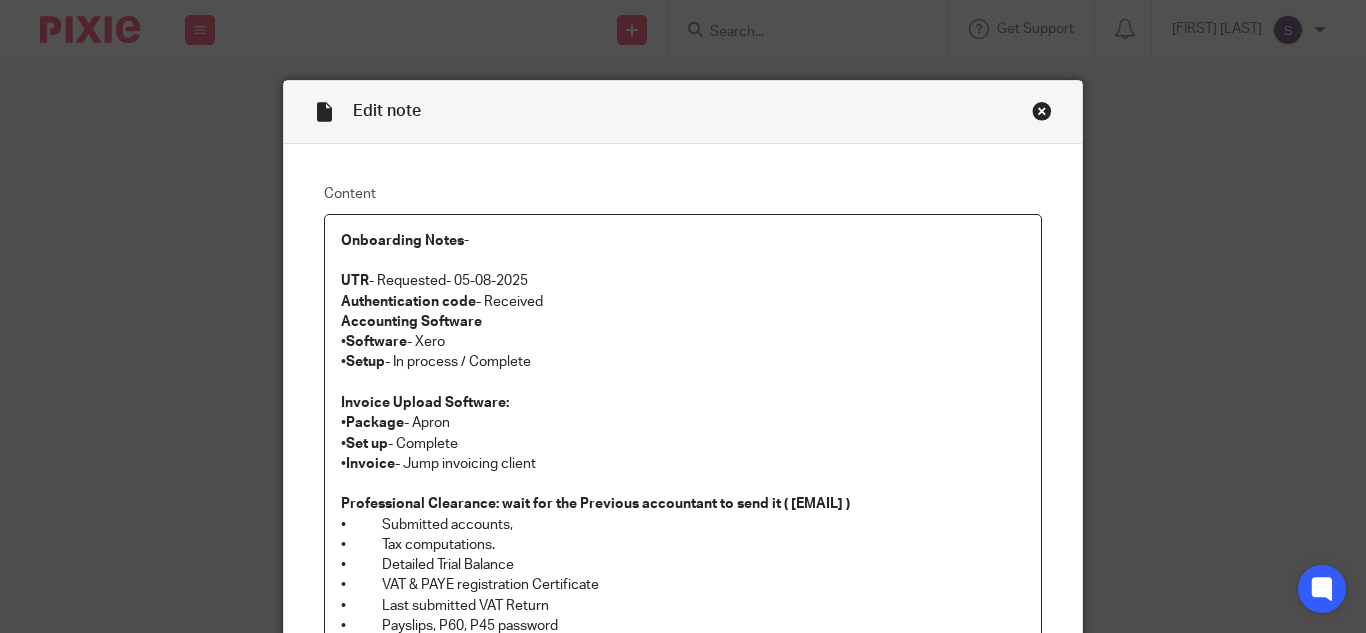 scroll, scrollTop: 0, scrollLeft: 0, axis: both 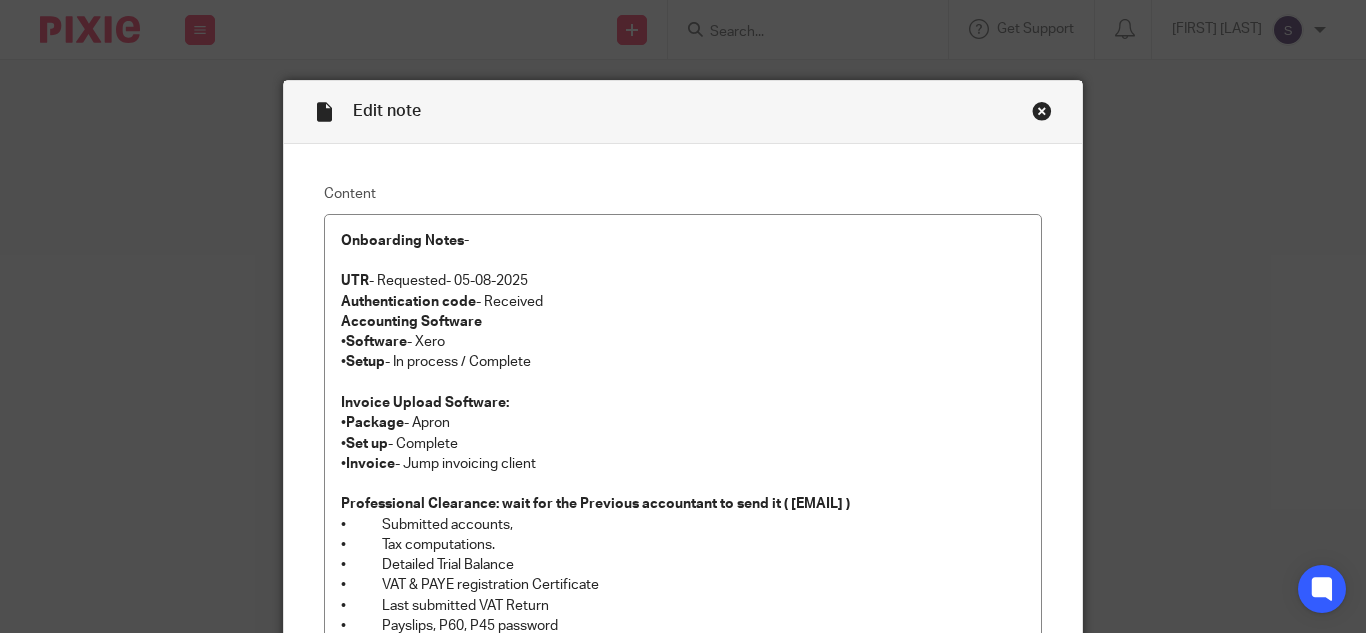 click at bounding box center (1042, 111) 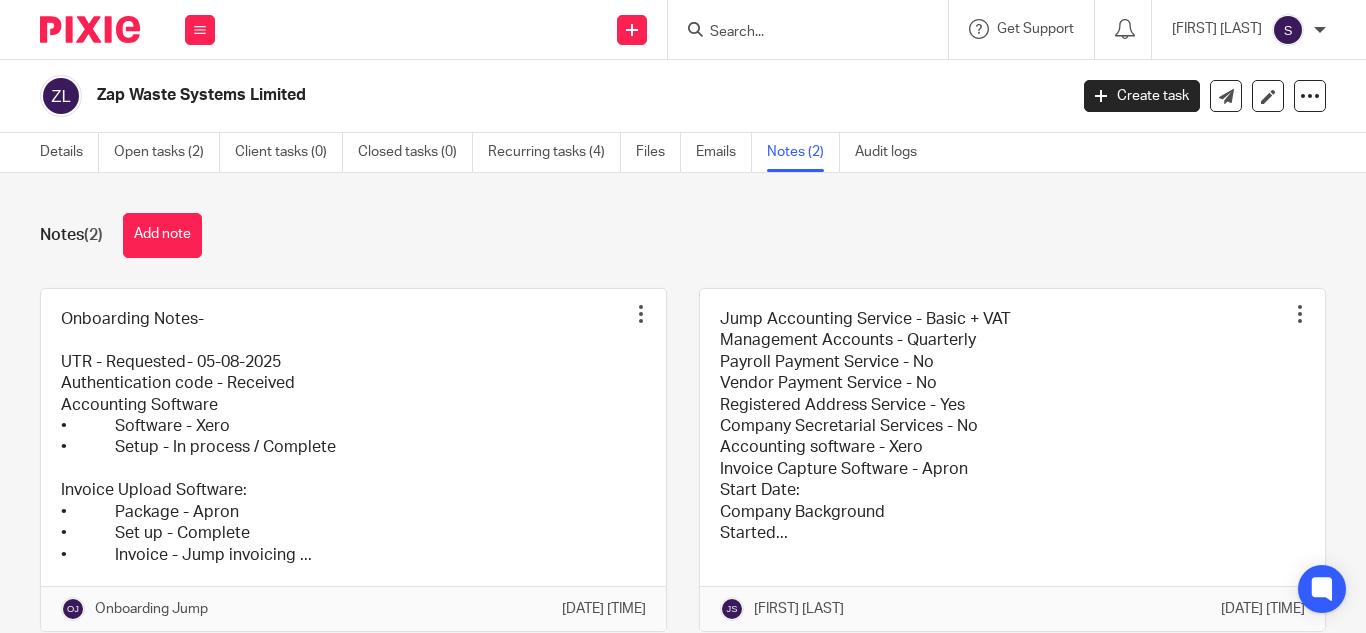 scroll, scrollTop: 0, scrollLeft: 0, axis: both 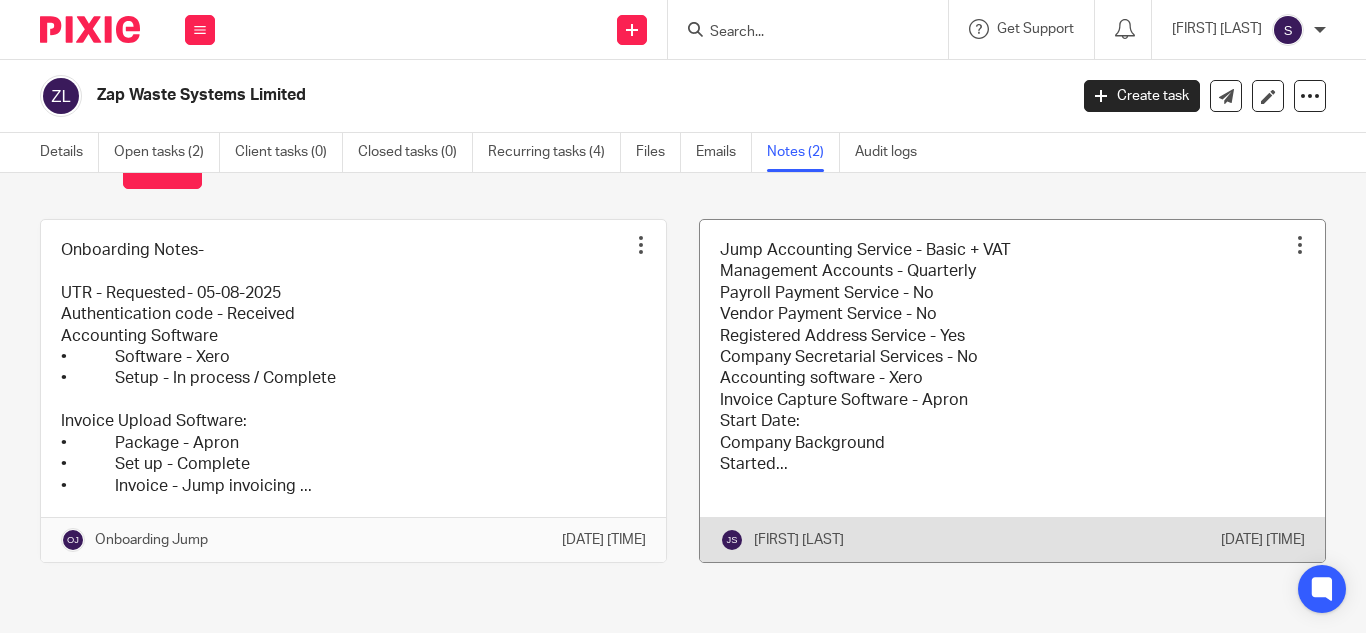 click at bounding box center [1012, 391] 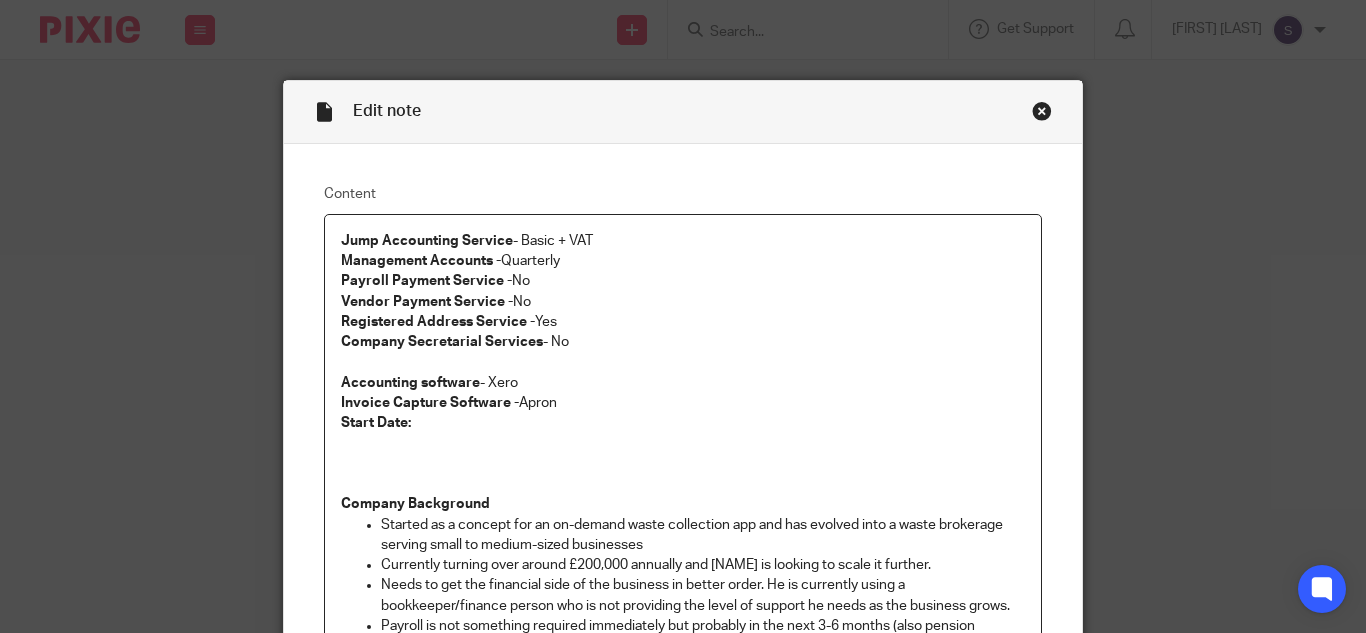 scroll, scrollTop: 0, scrollLeft: 0, axis: both 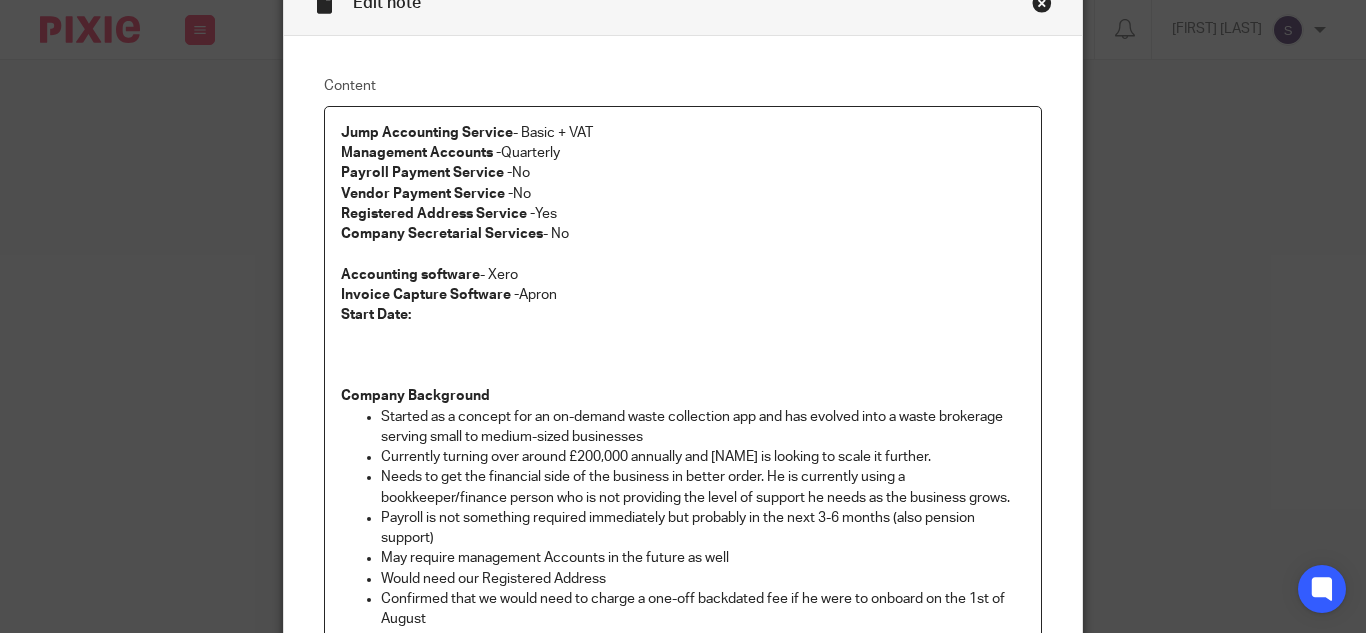 click on "Start Date:" at bounding box center (683, 315) 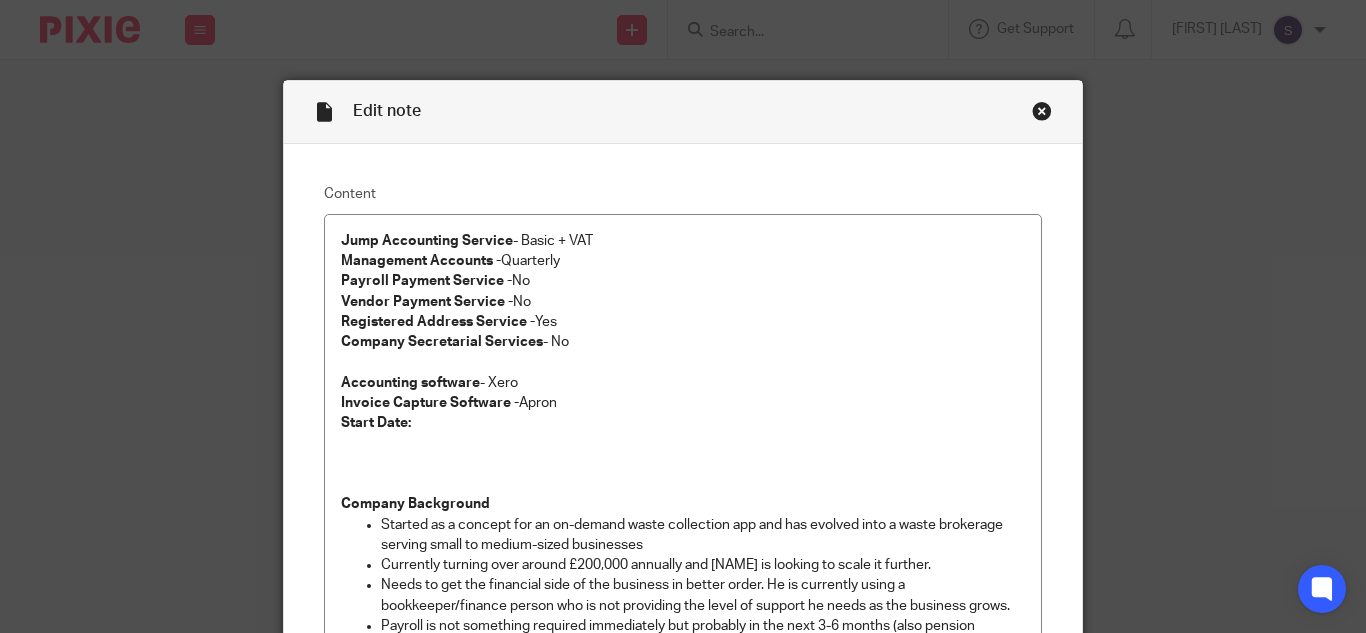 click at bounding box center [1042, 111] 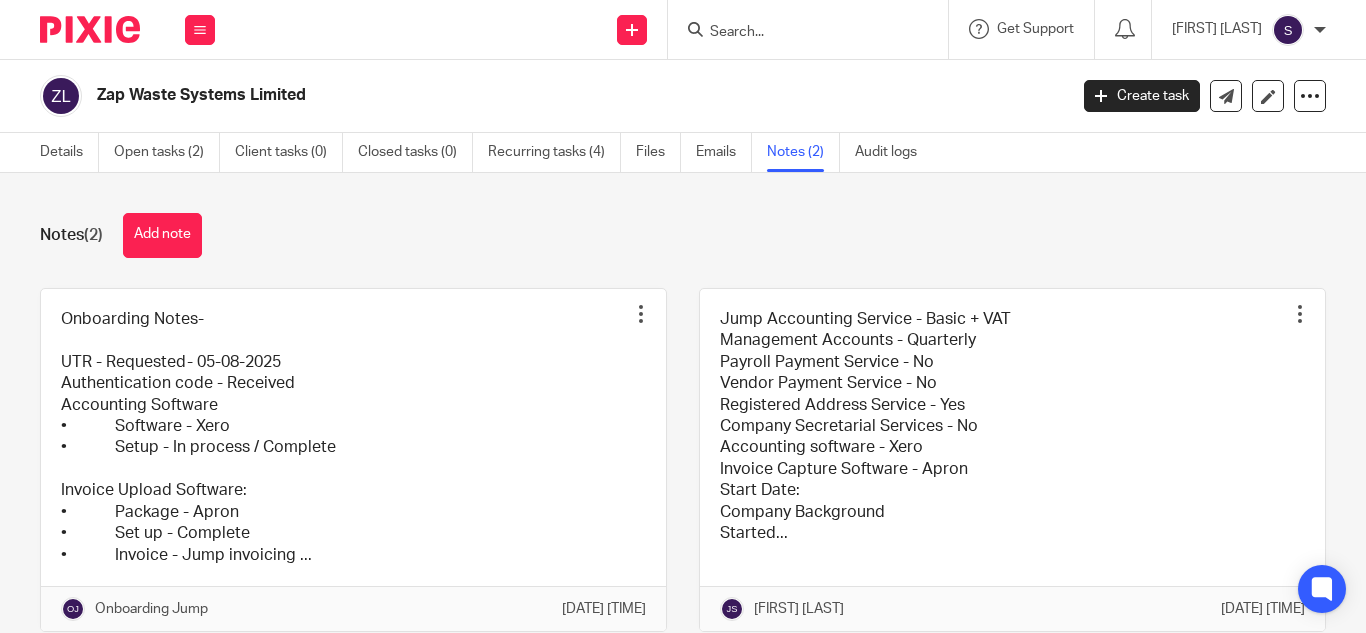scroll, scrollTop: 0, scrollLeft: 0, axis: both 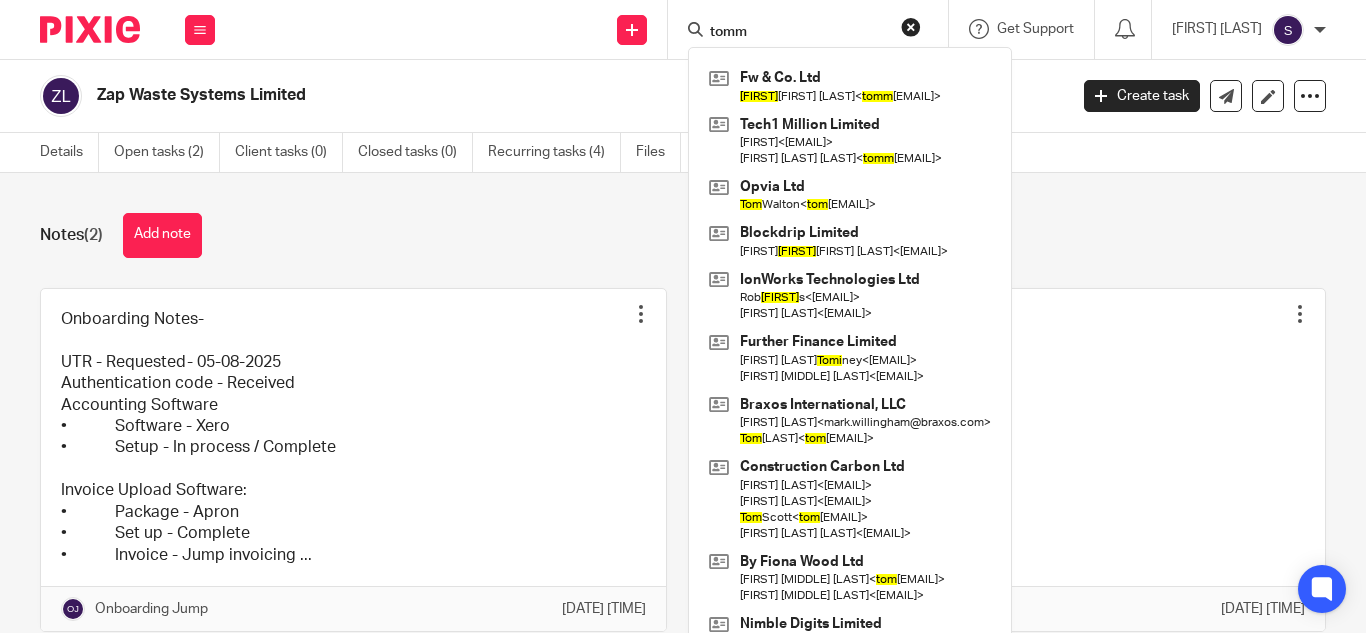 type on "tomm" 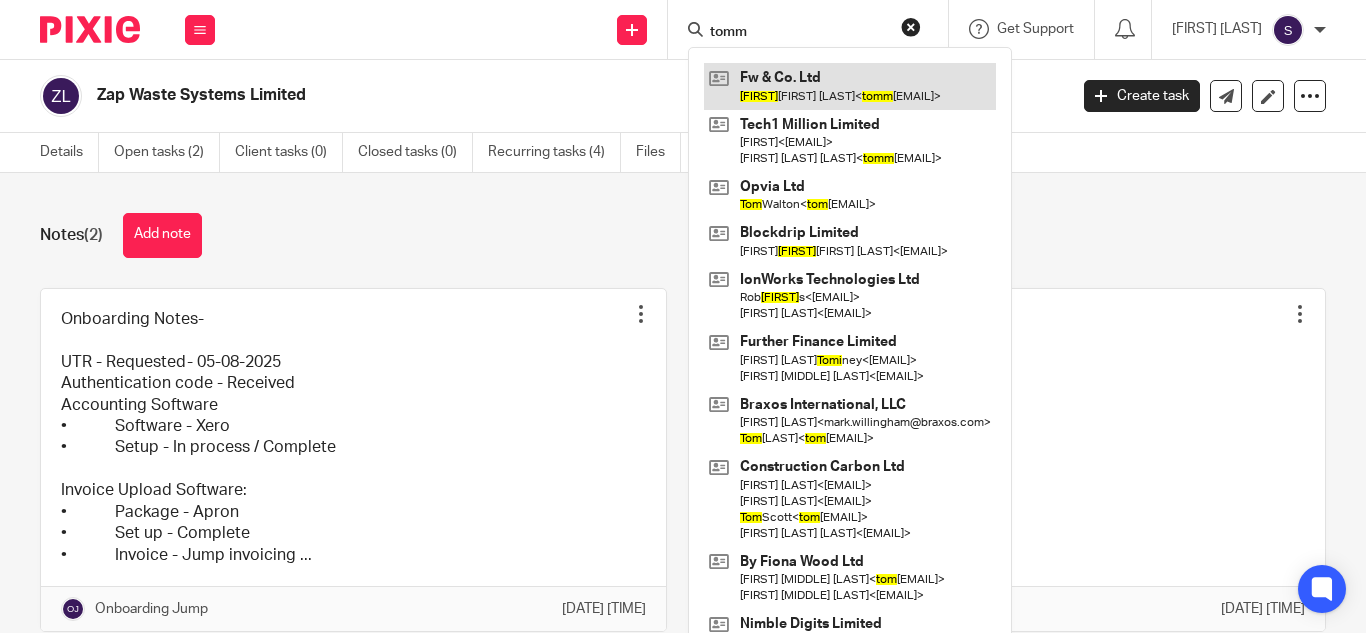 click at bounding box center [850, 86] 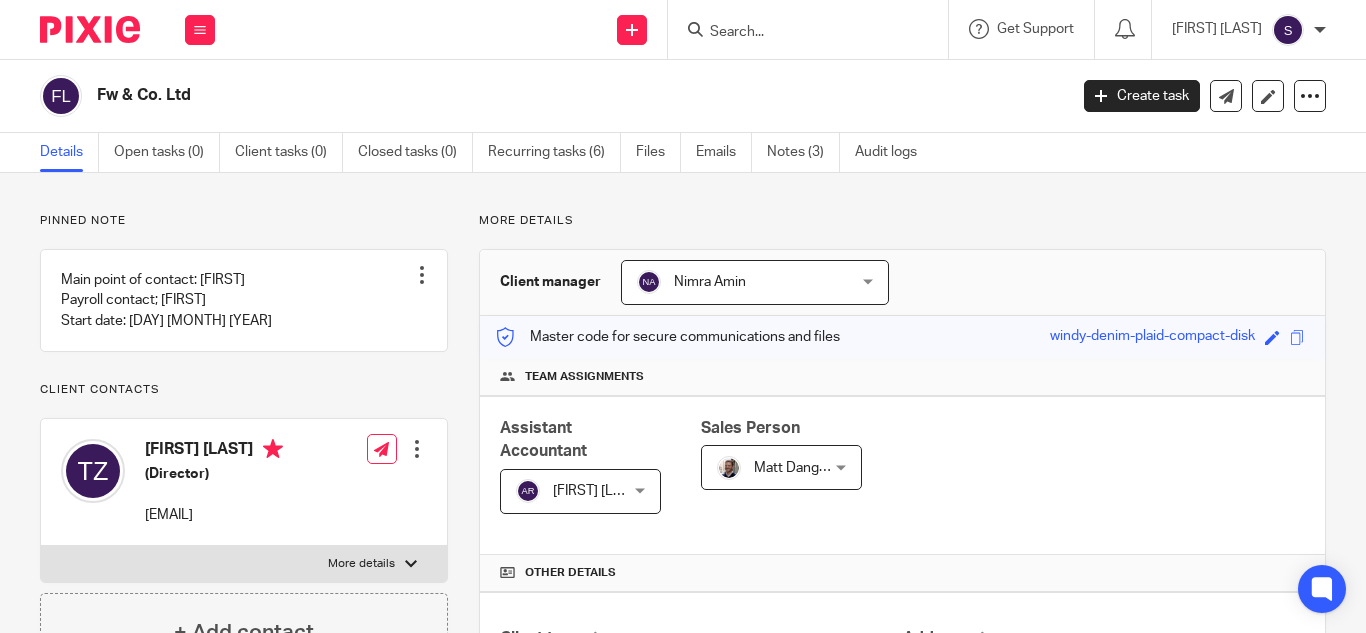 scroll, scrollTop: 0, scrollLeft: 0, axis: both 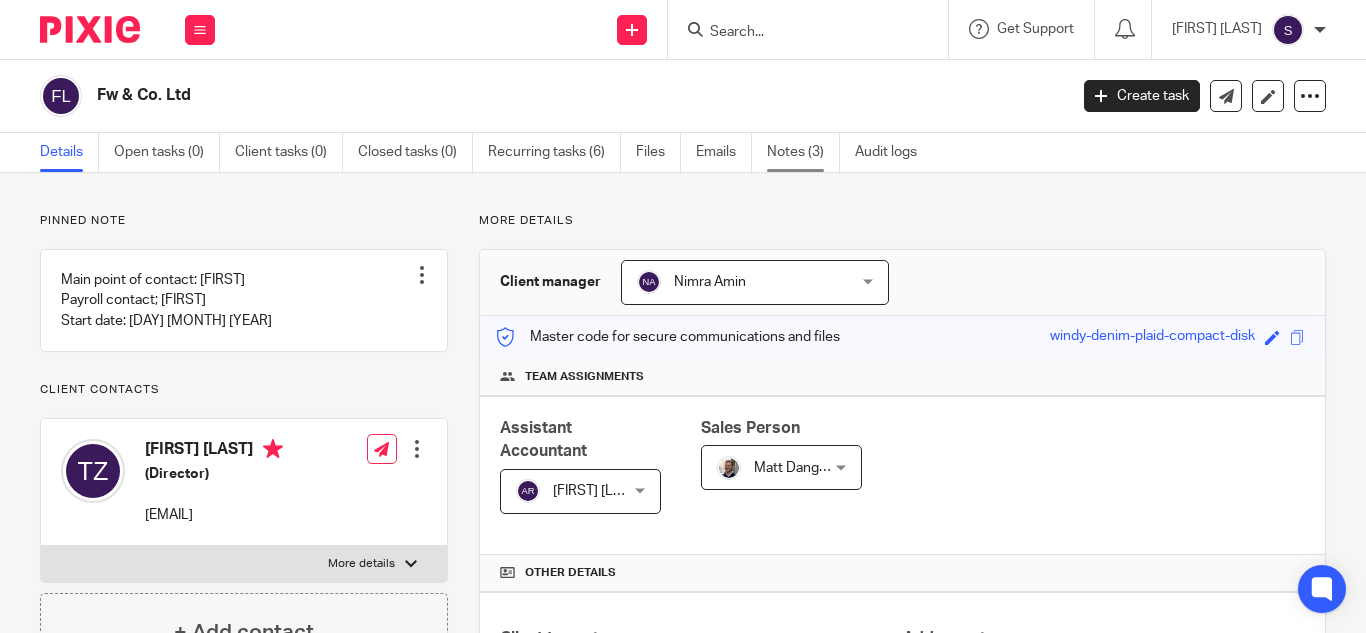 click on "Notes (3)" at bounding box center (803, 152) 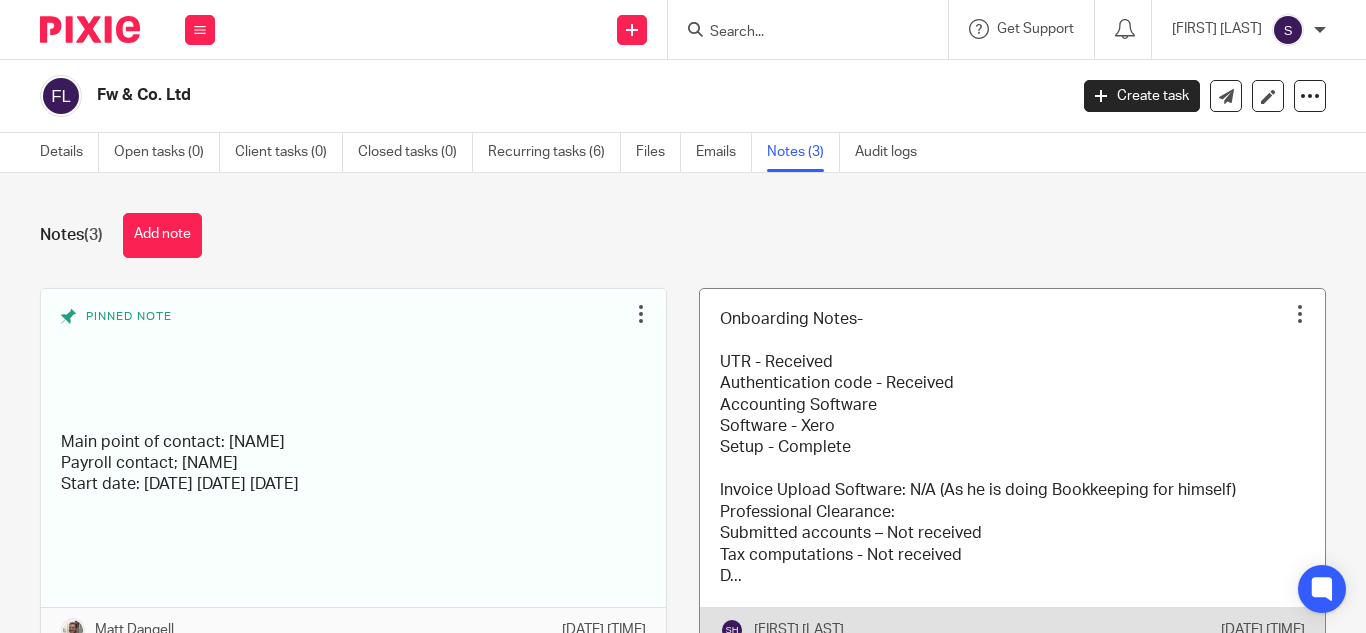 scroll, scrollTop: 0, scrollLeft: 0, axis: both 